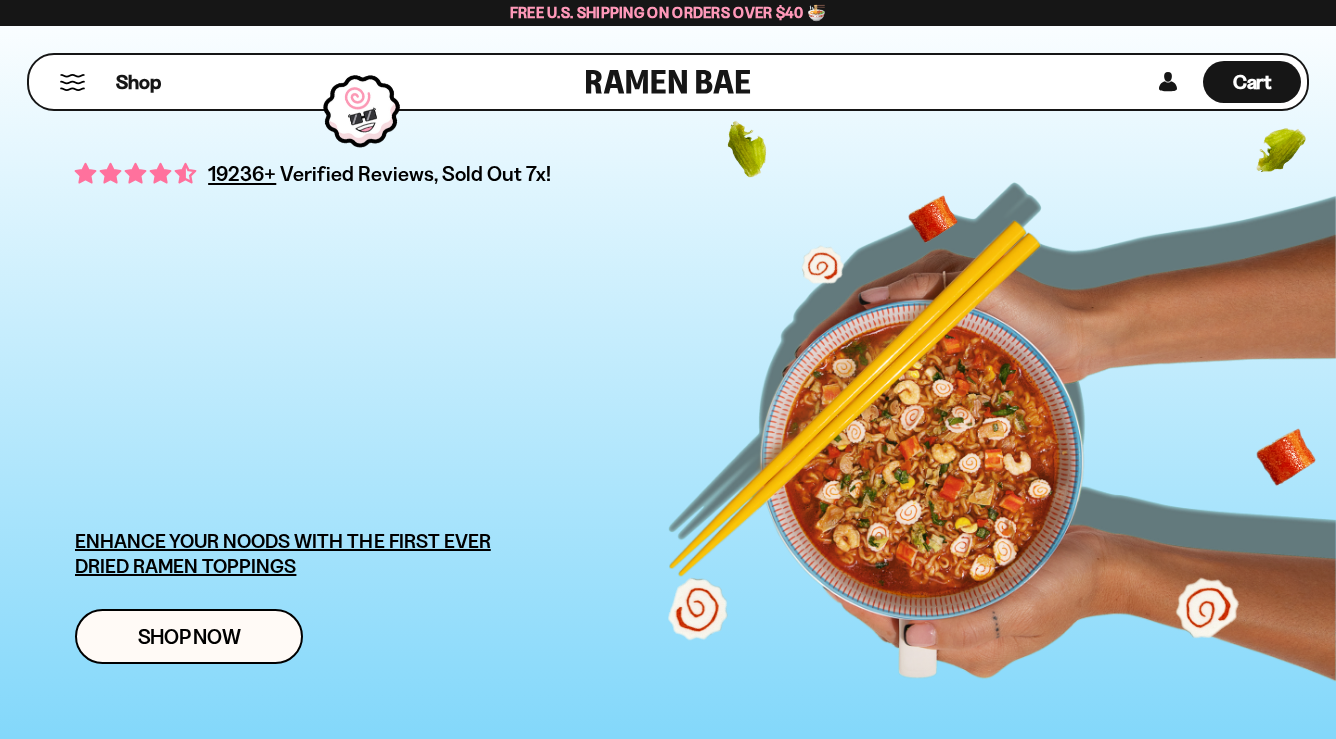scroll, scrollTop: 0, scrollLeft: 0, axis: both 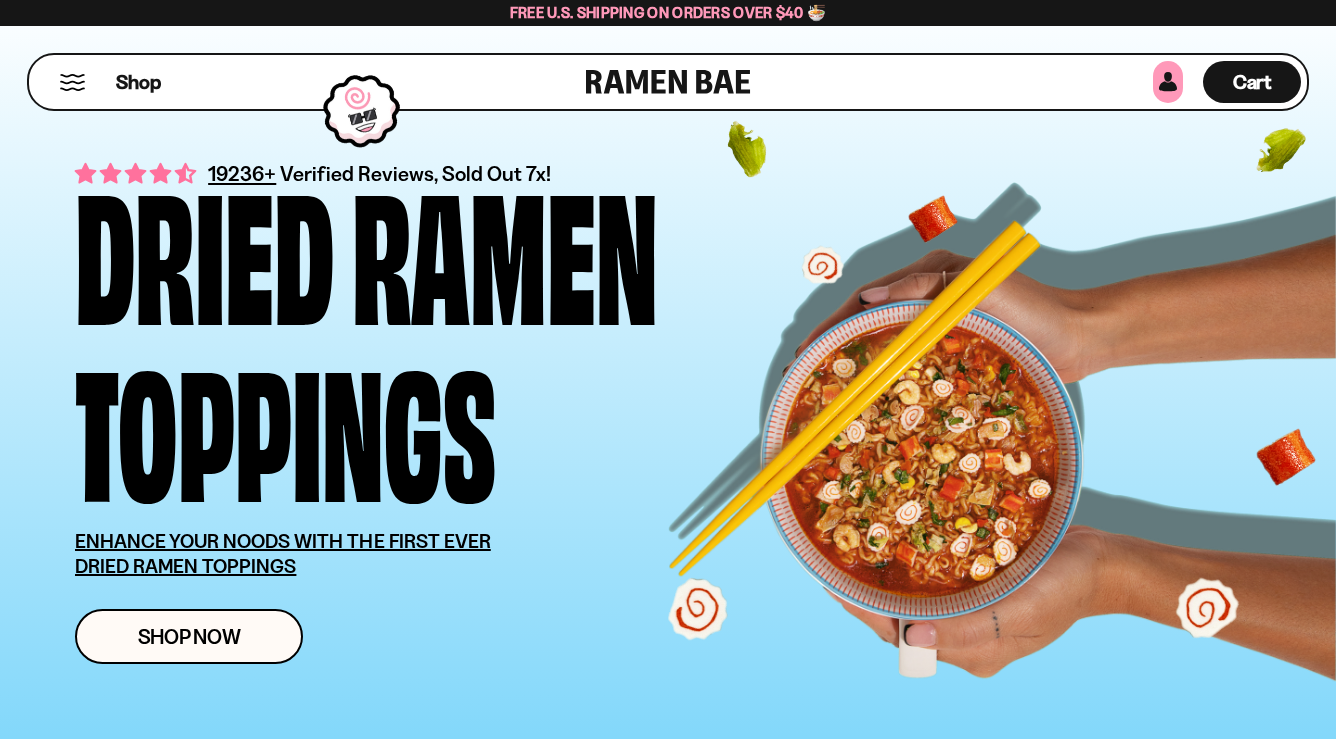 click at bounding box center (1168, 82) 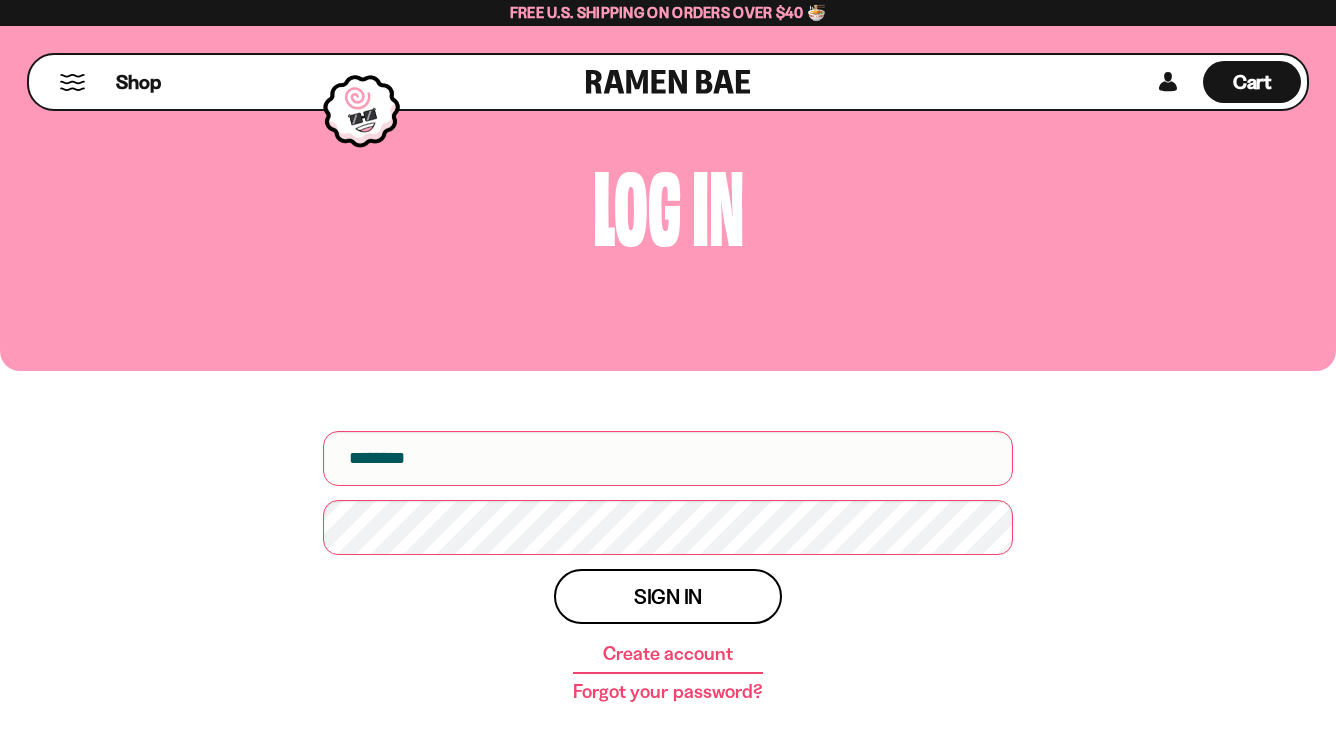 scroll, scrollTop: 0, scrollLeft: 0, axis: both 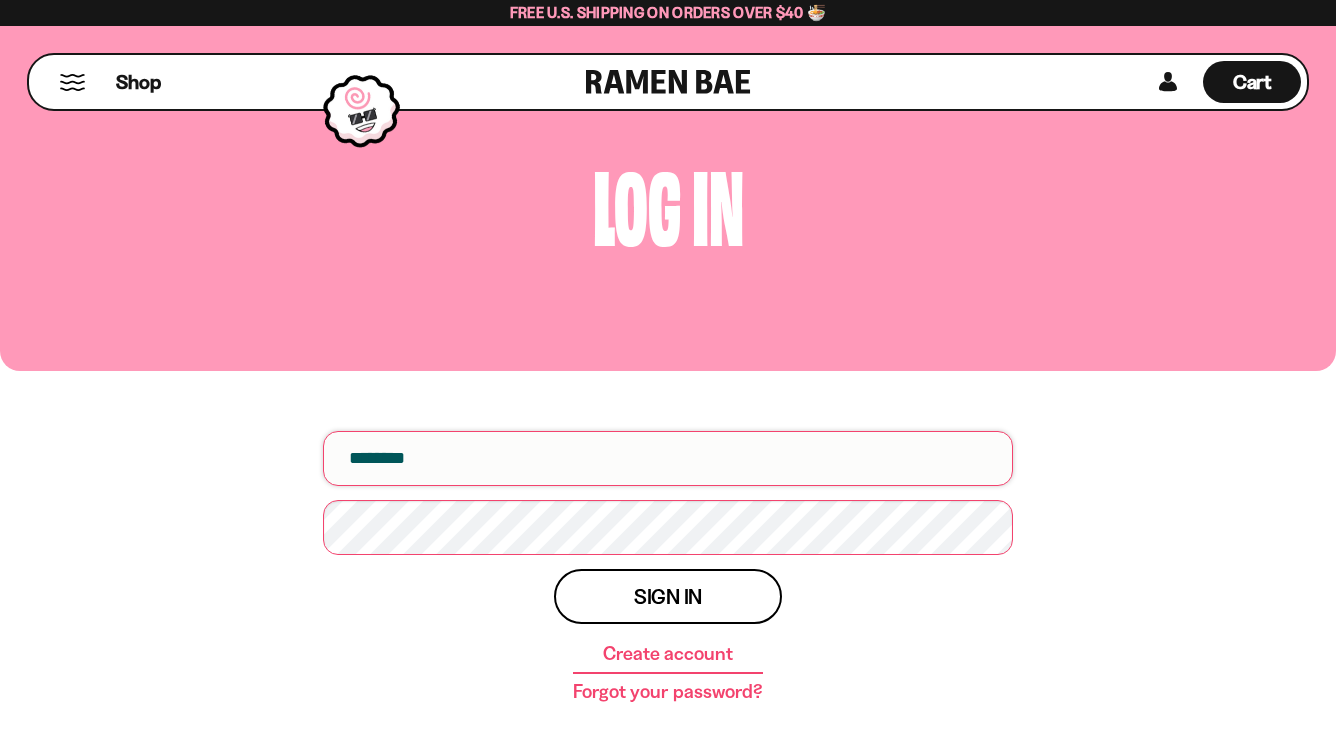 click at bounding box center [668, 458] 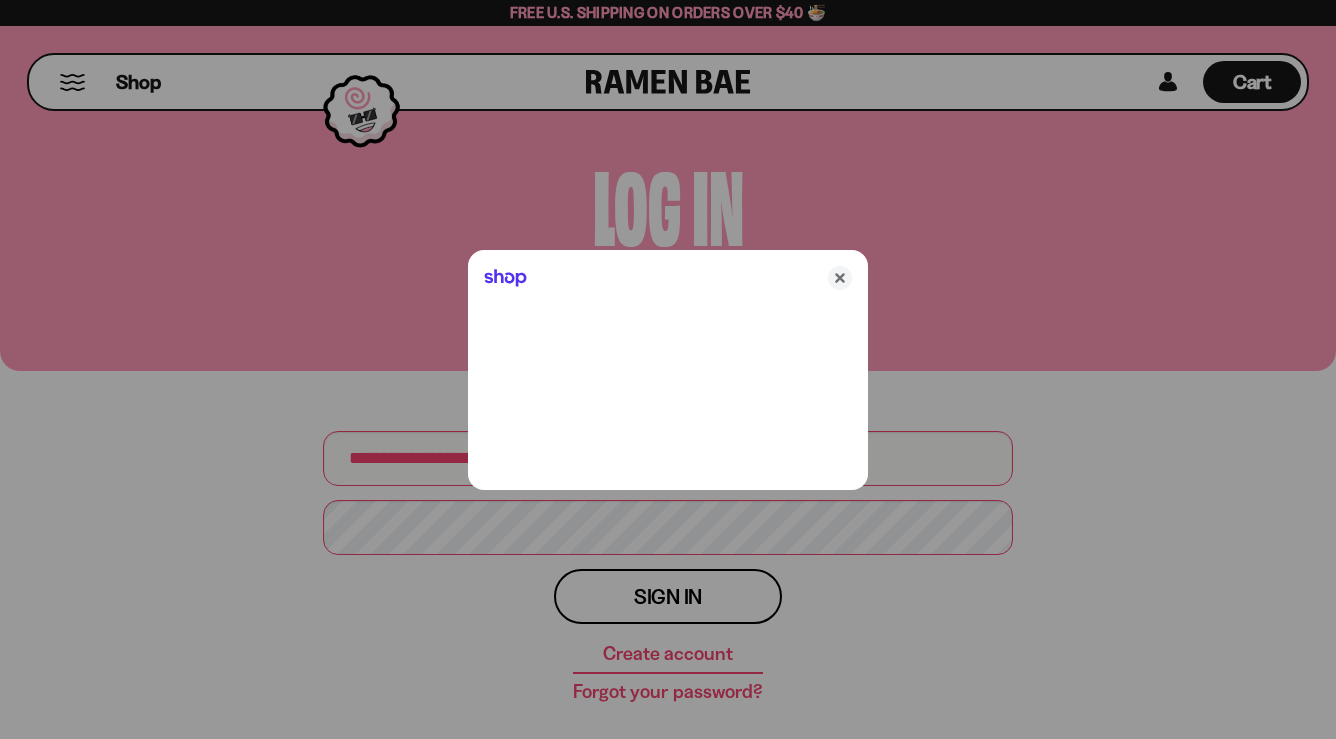 click at bounding box center [668, 369] 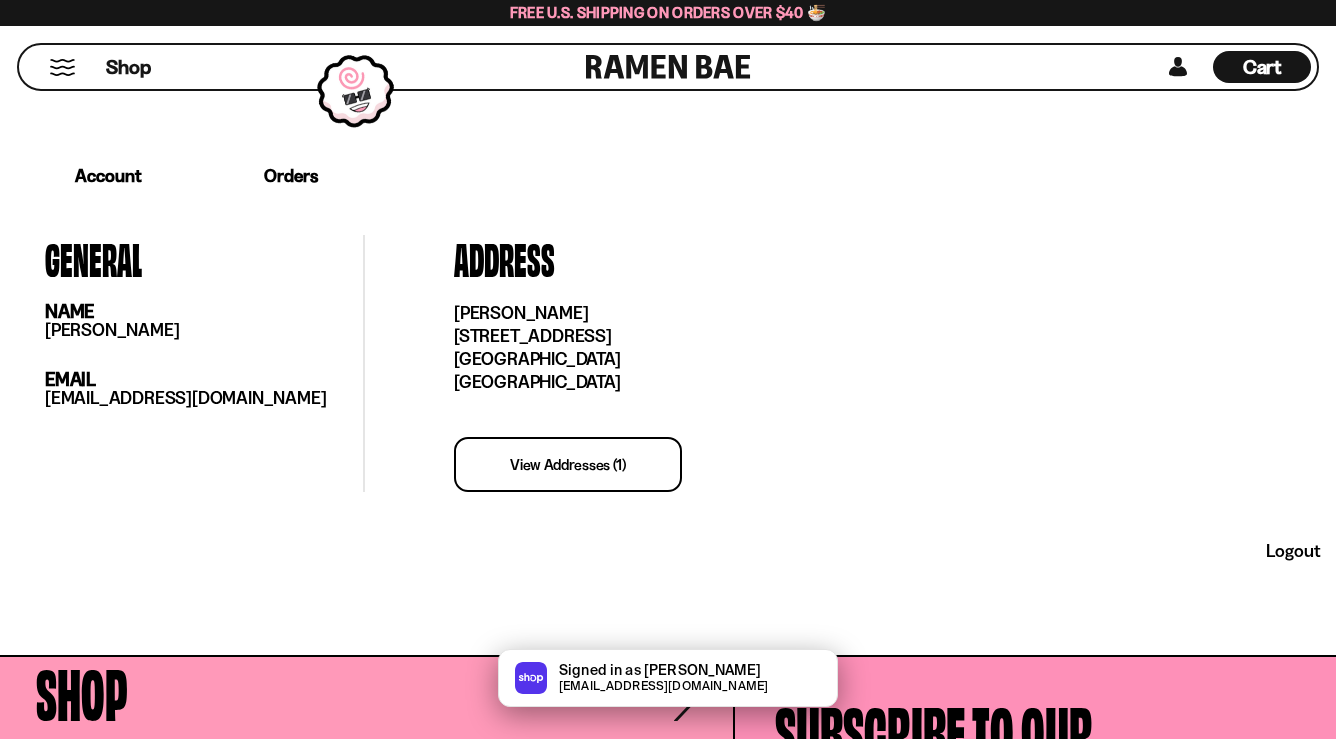scroll, scrollTop: 334, scrollLeft: 0, axis: vertical 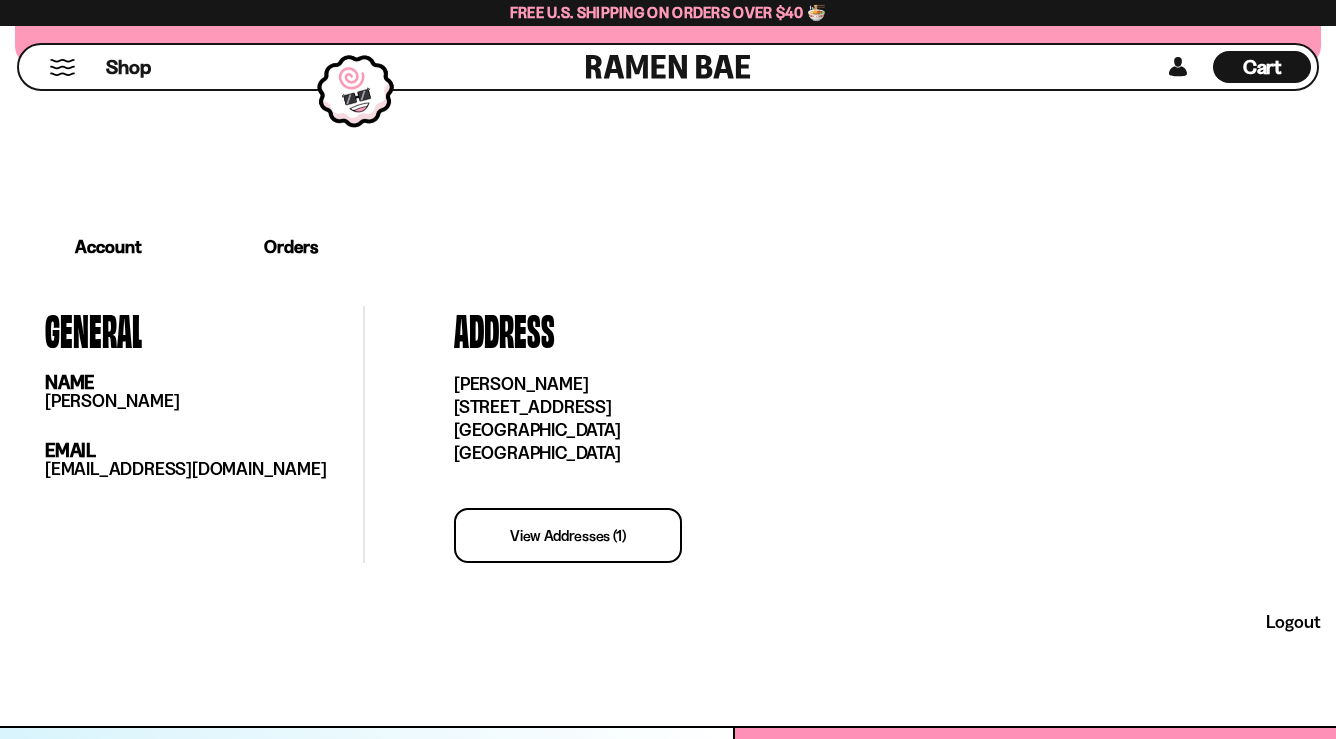 click on "Orders" at bounding box center (291, 247) 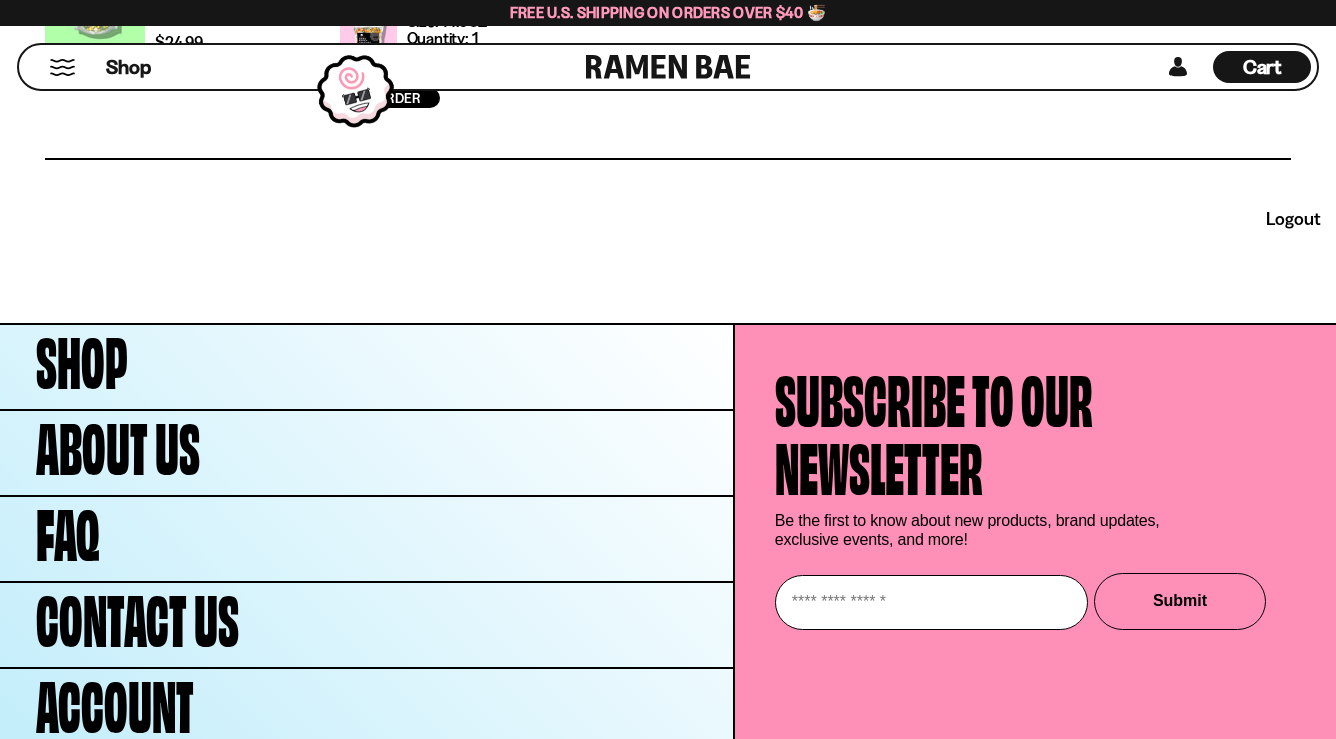 scroll, scrollTop: 1003, scrollLeft: 0, axis: vertical 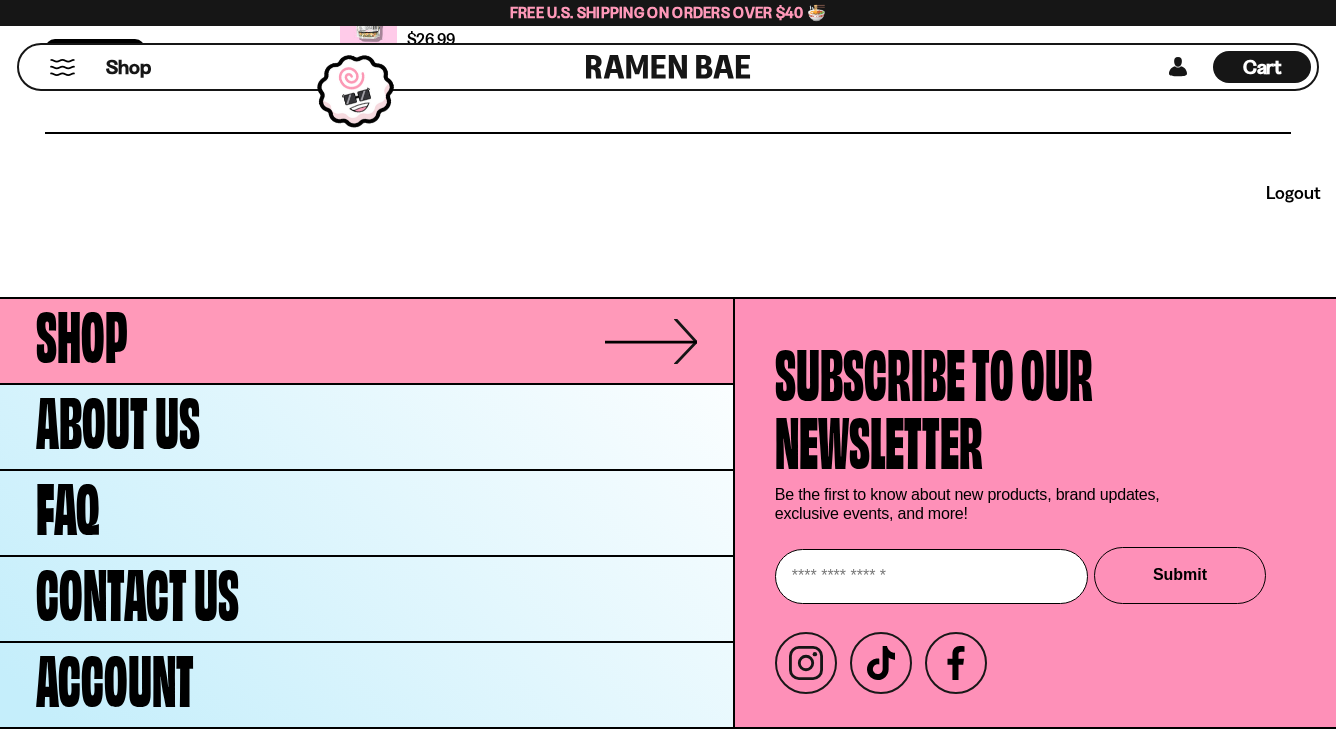click on "Shop" at bounding box center (82, 331) 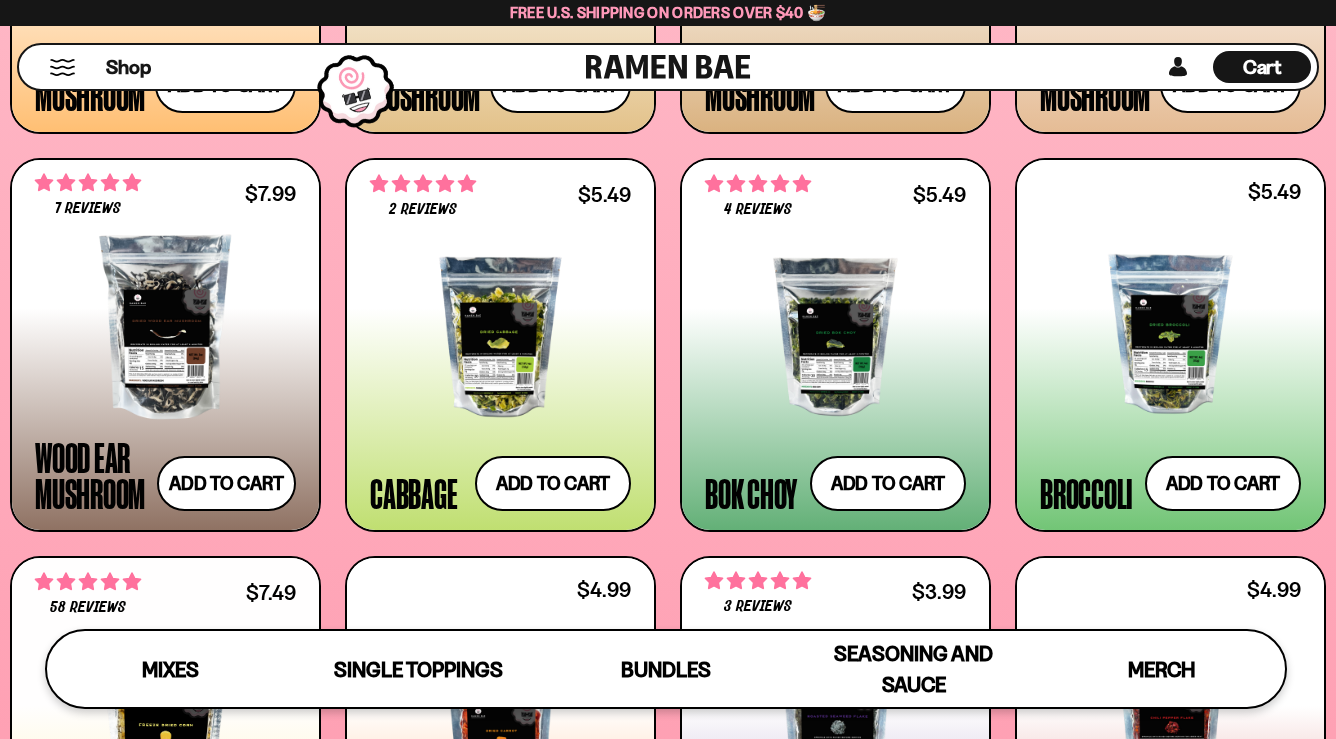scroll, scrollTop: 2811, scrollLeft: 0, axis: vertical 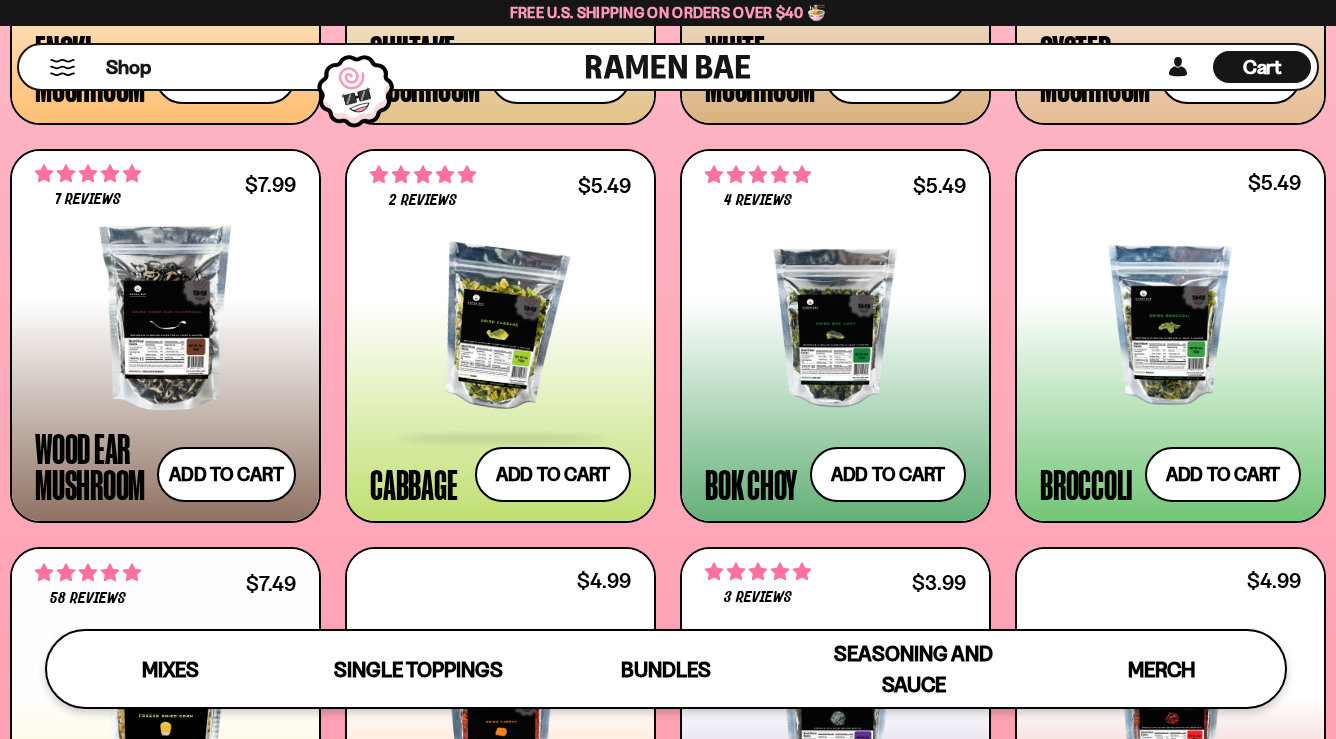click at bounding box center [500, 328] 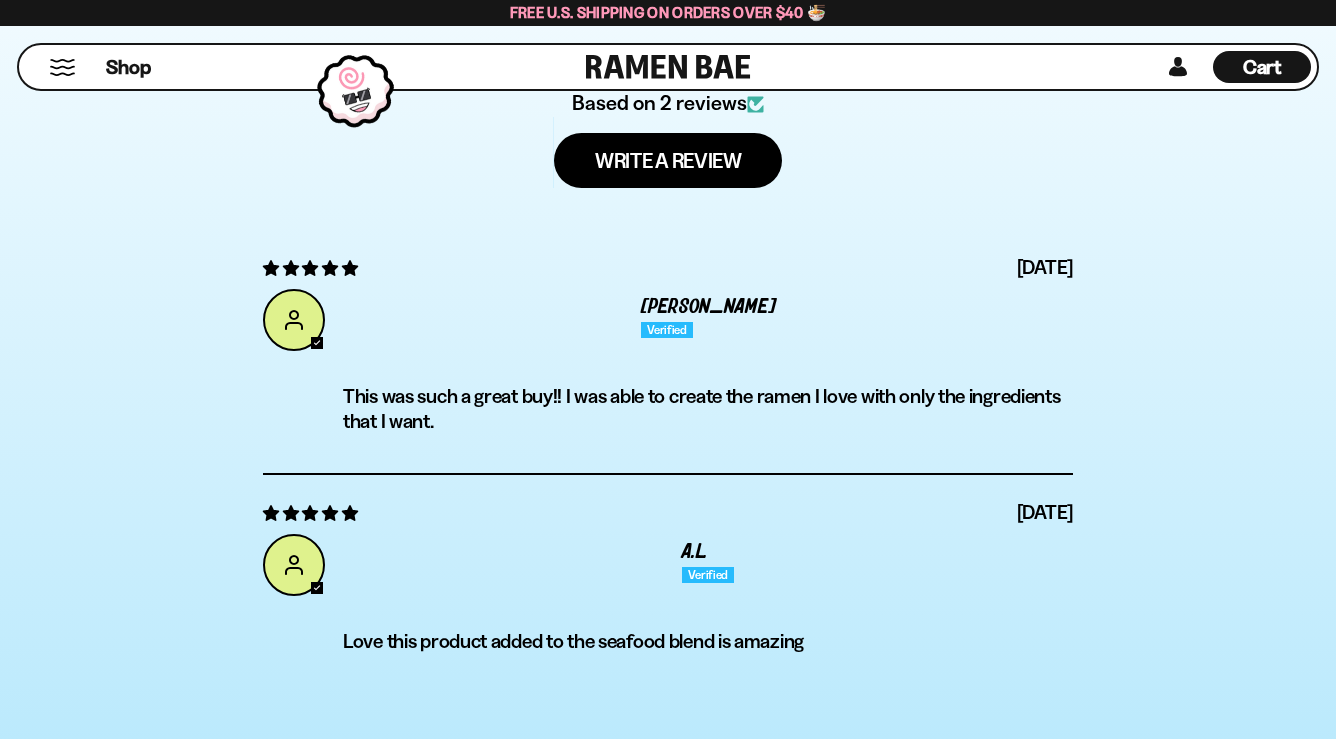 scroll, scrollTop: 5626, scrollLeft: 0, axis: vertical 